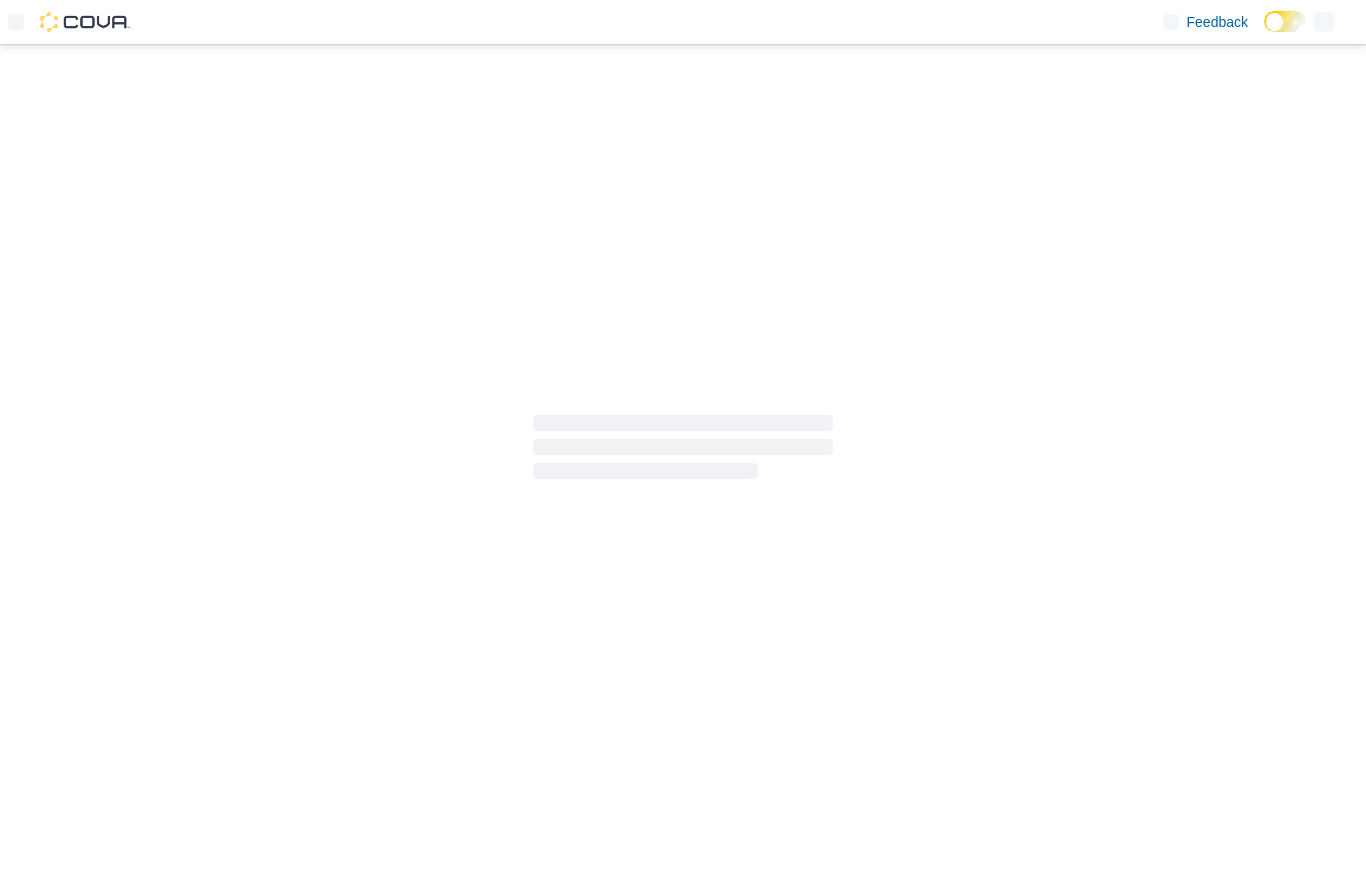 scroll, scrollTop: 0, scrollLeft: 0, axis: both 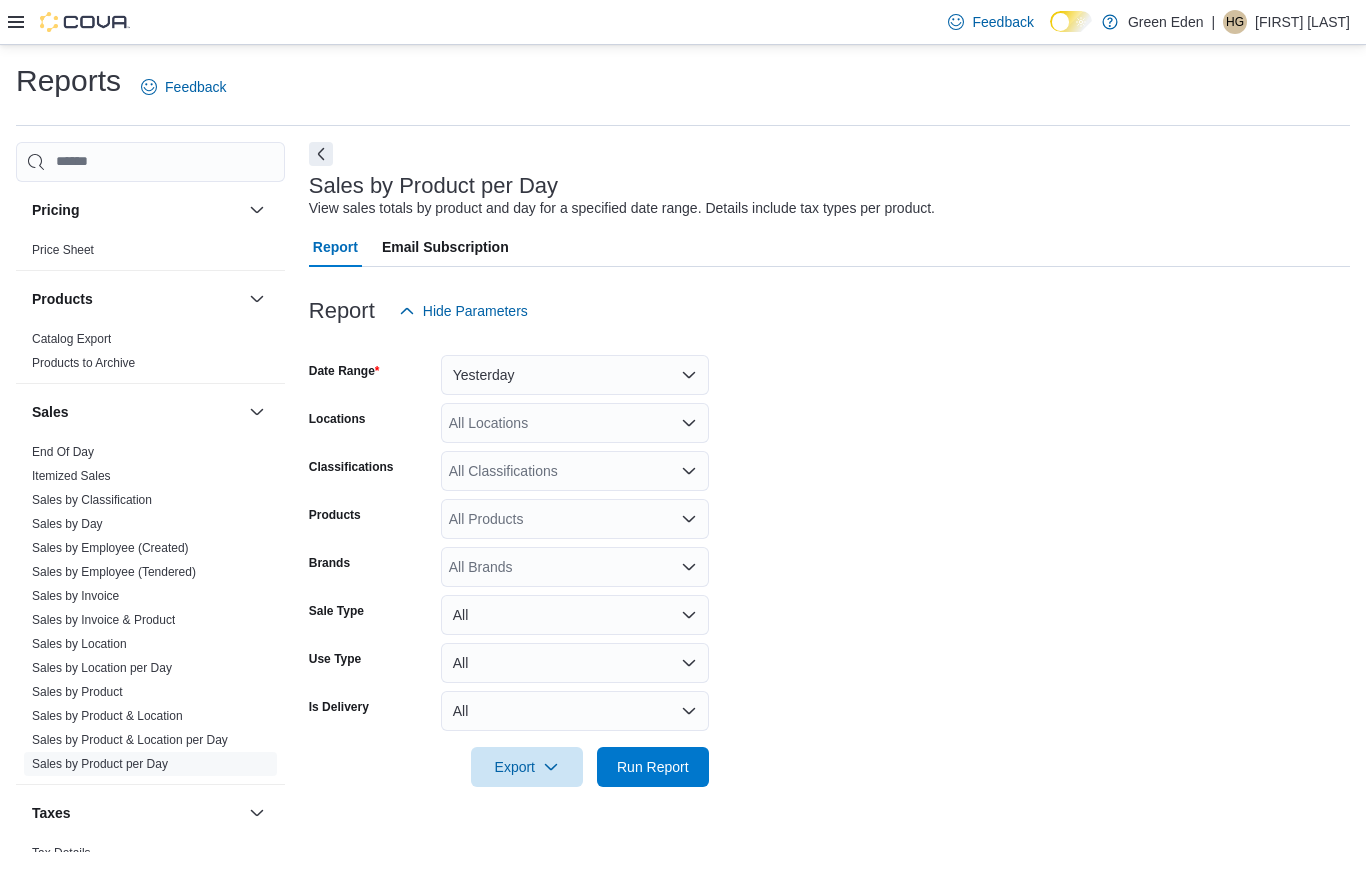 click on "Tax Details" at bounding box center (61, 853) 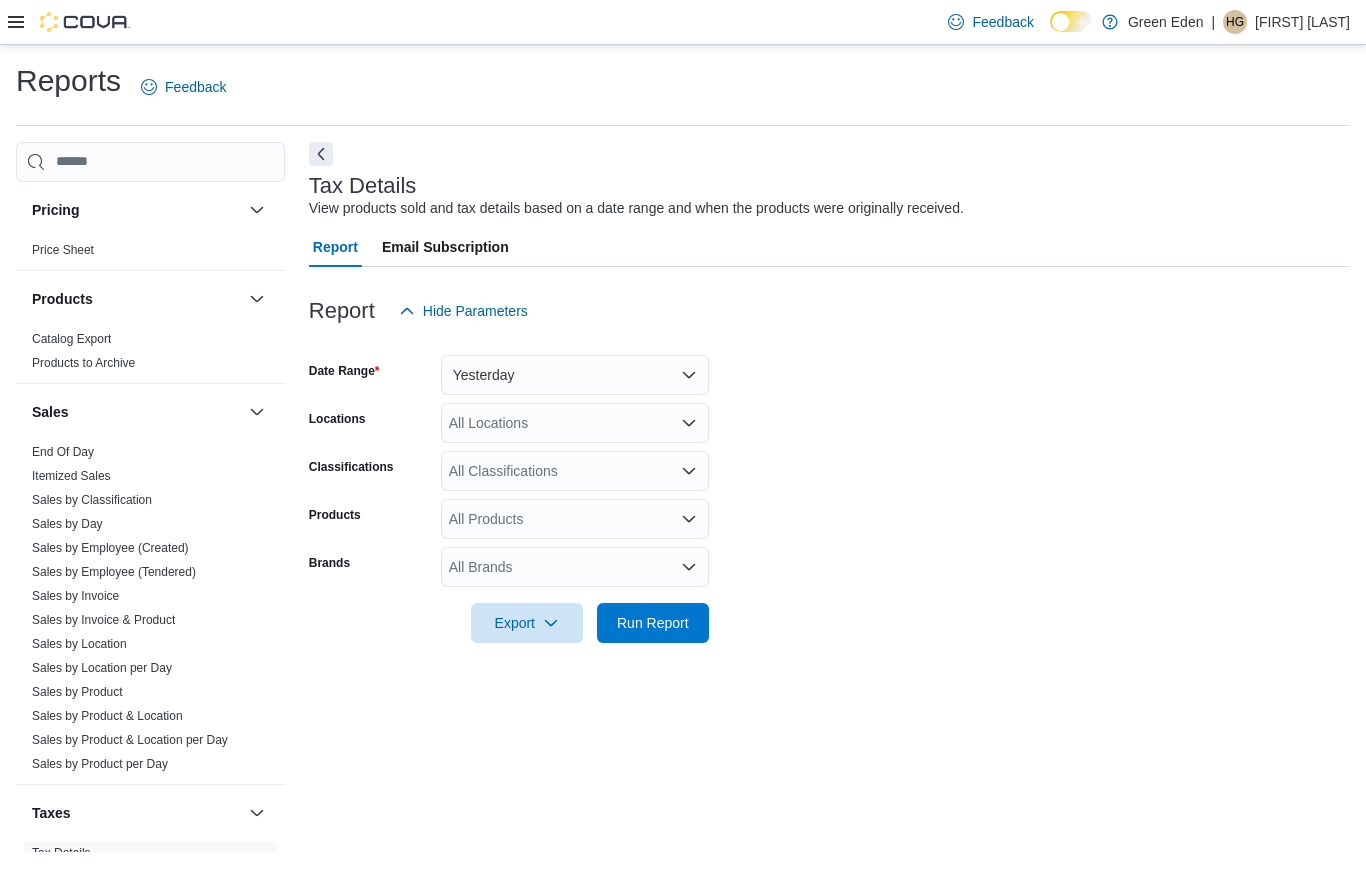 scroll, scrollTop: 45, scrollLeft: 0, axis: vertical 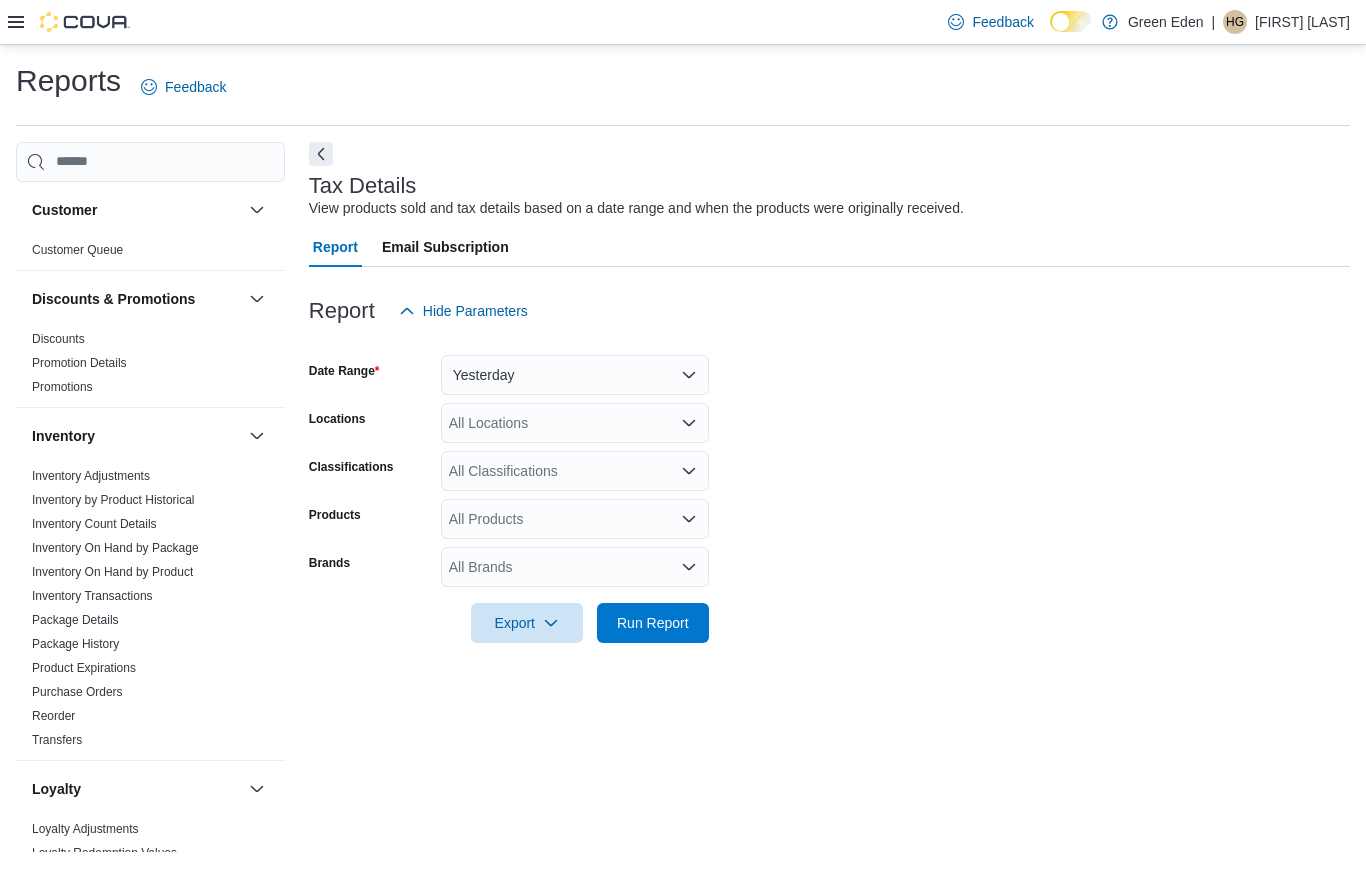 click at bounding box center [85, 22] 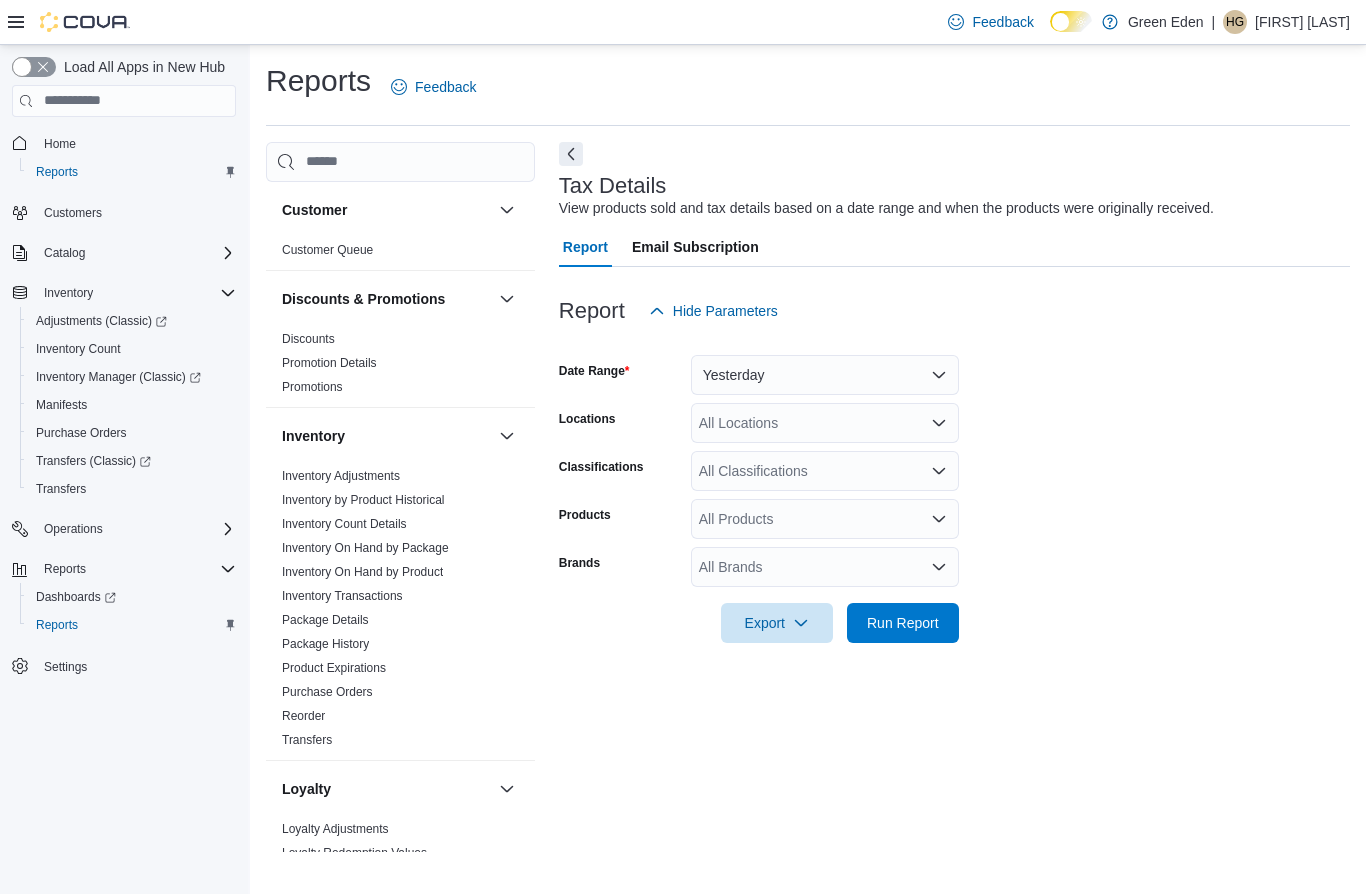 click at bounding box center [85, 22] 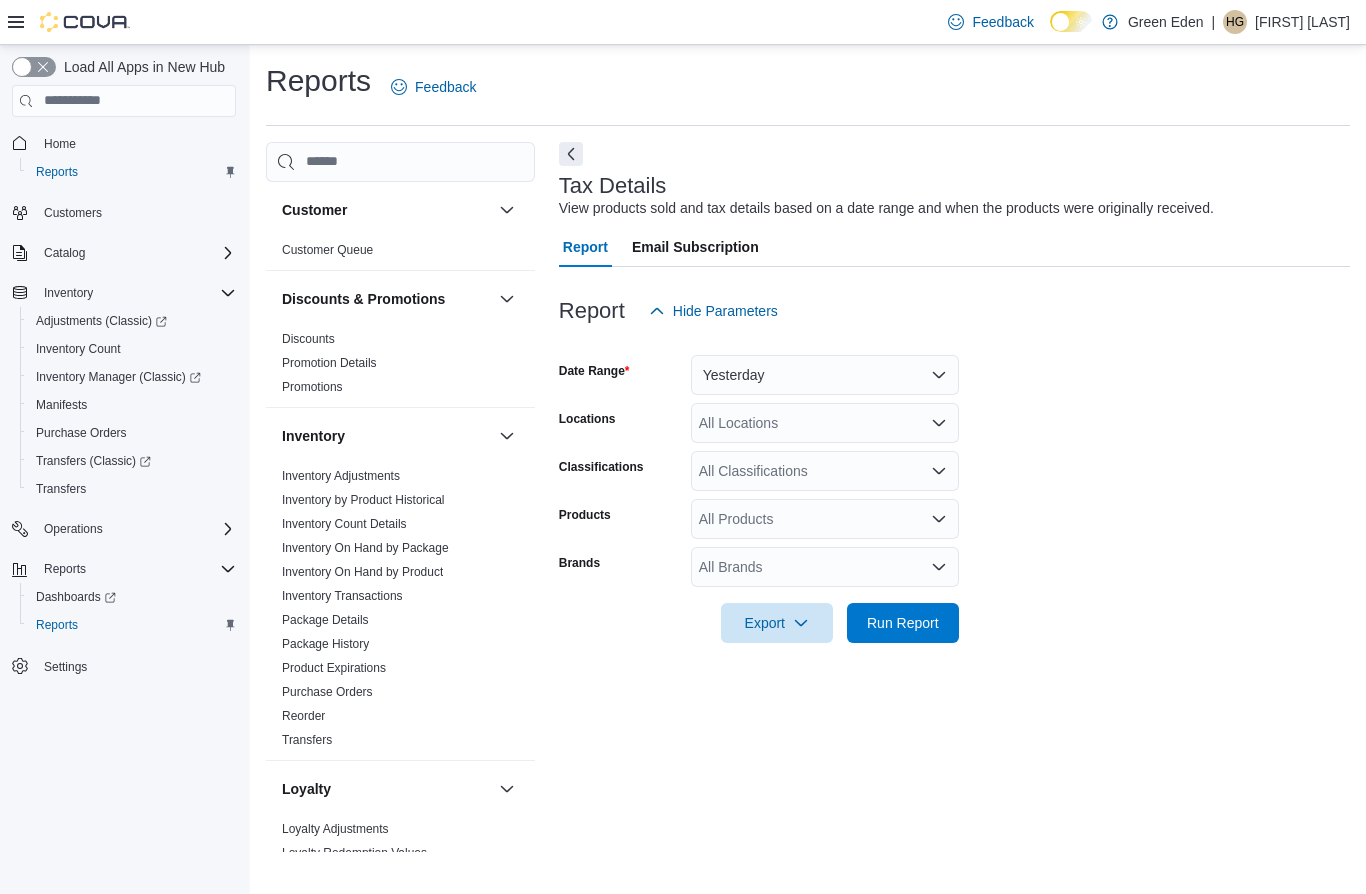 click at bounding box center (85, 22) 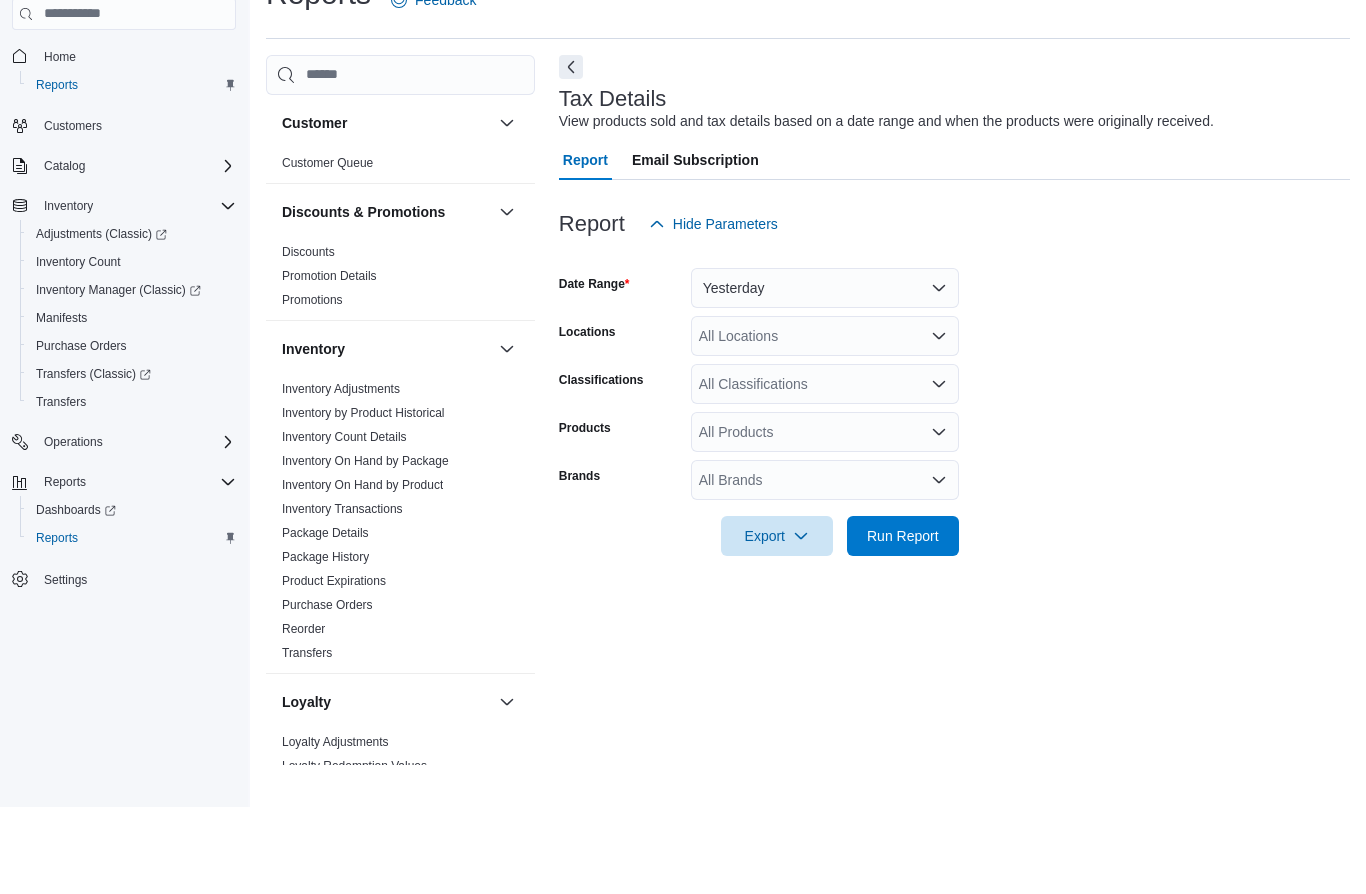 scroll, scrollTop: 87, scrollLeft: 0, axis: vertical 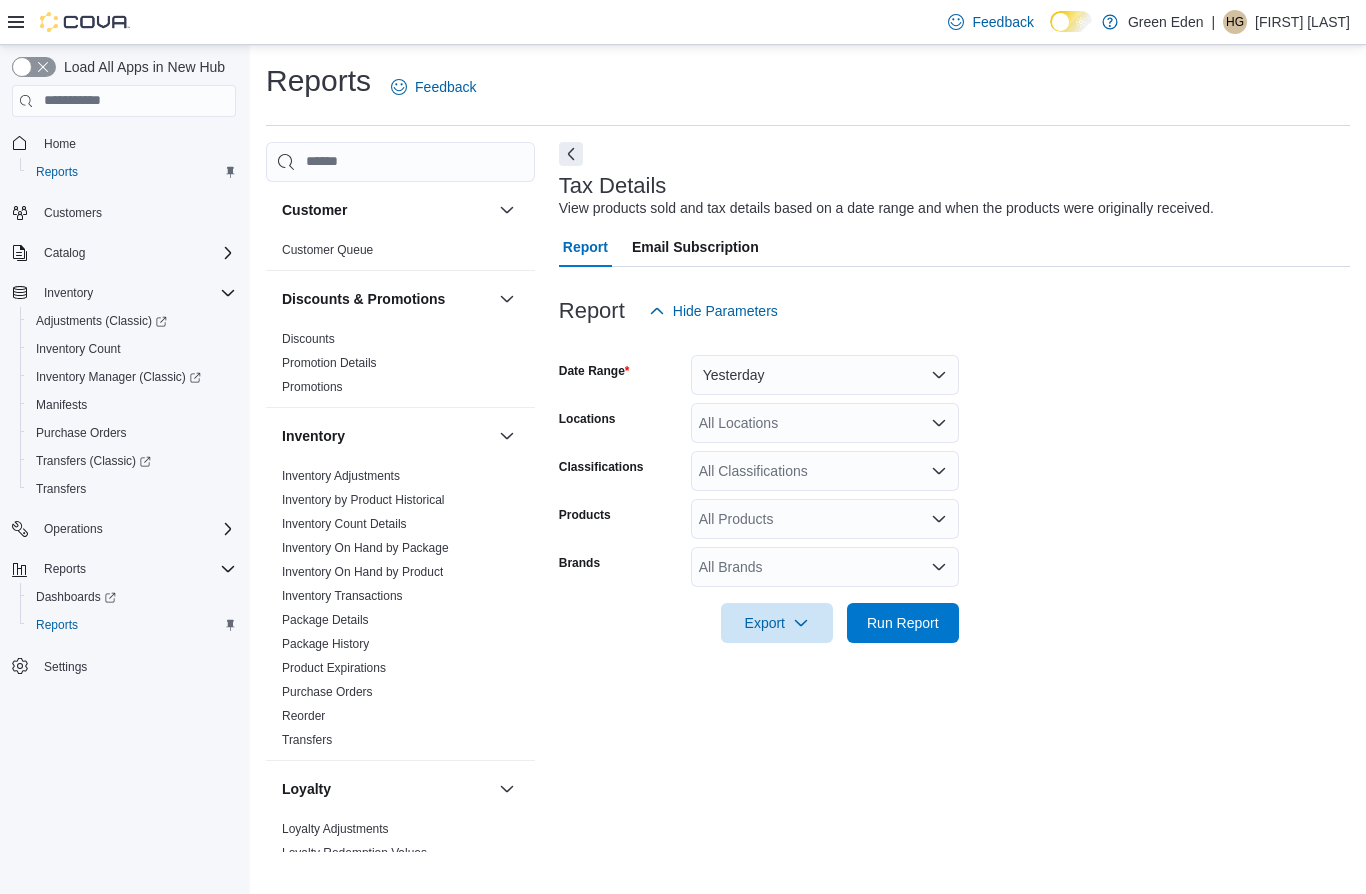 click on "Customers" at bounding box center [73, 213] 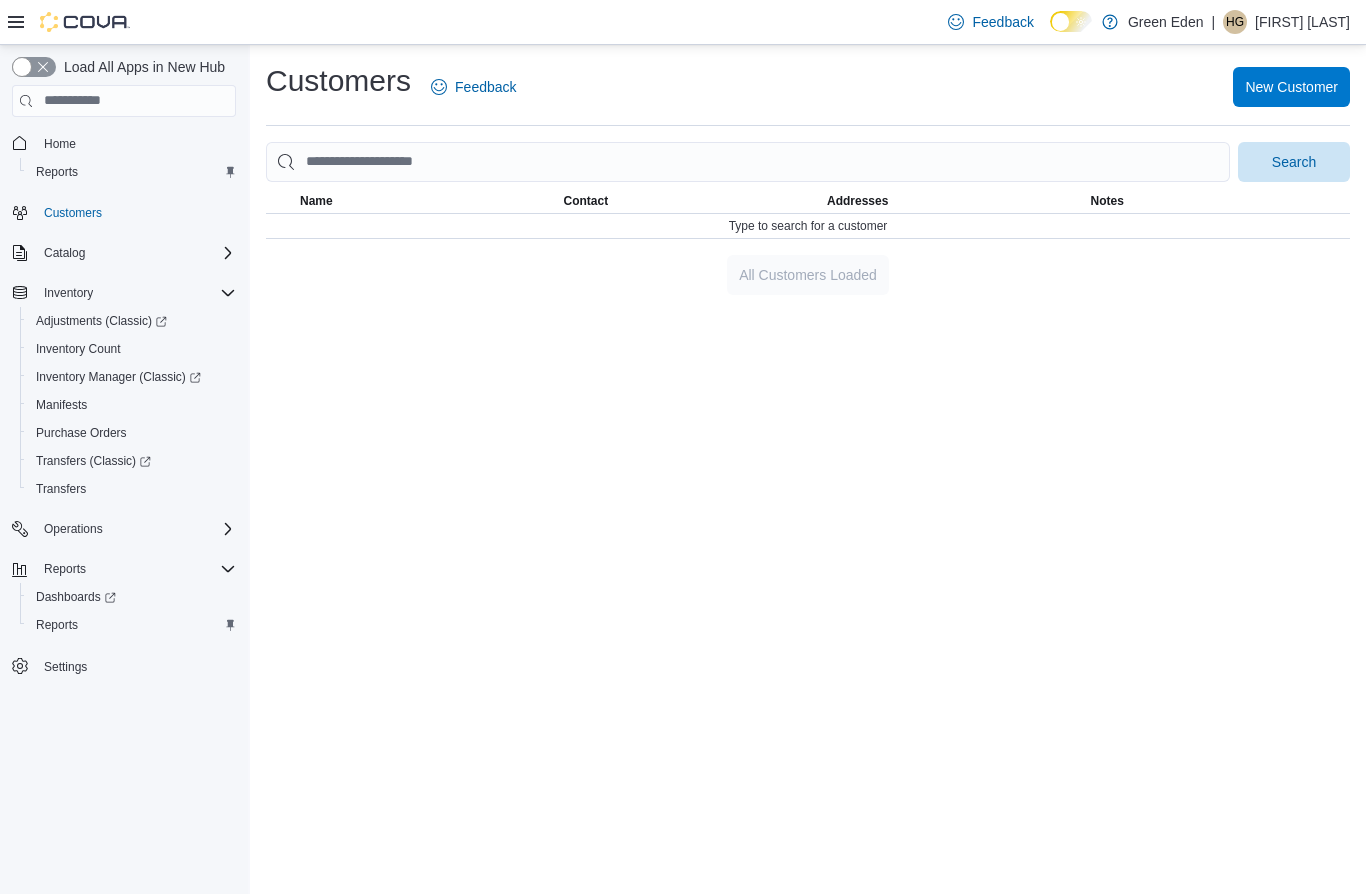 click at bounding box center [85, 22] 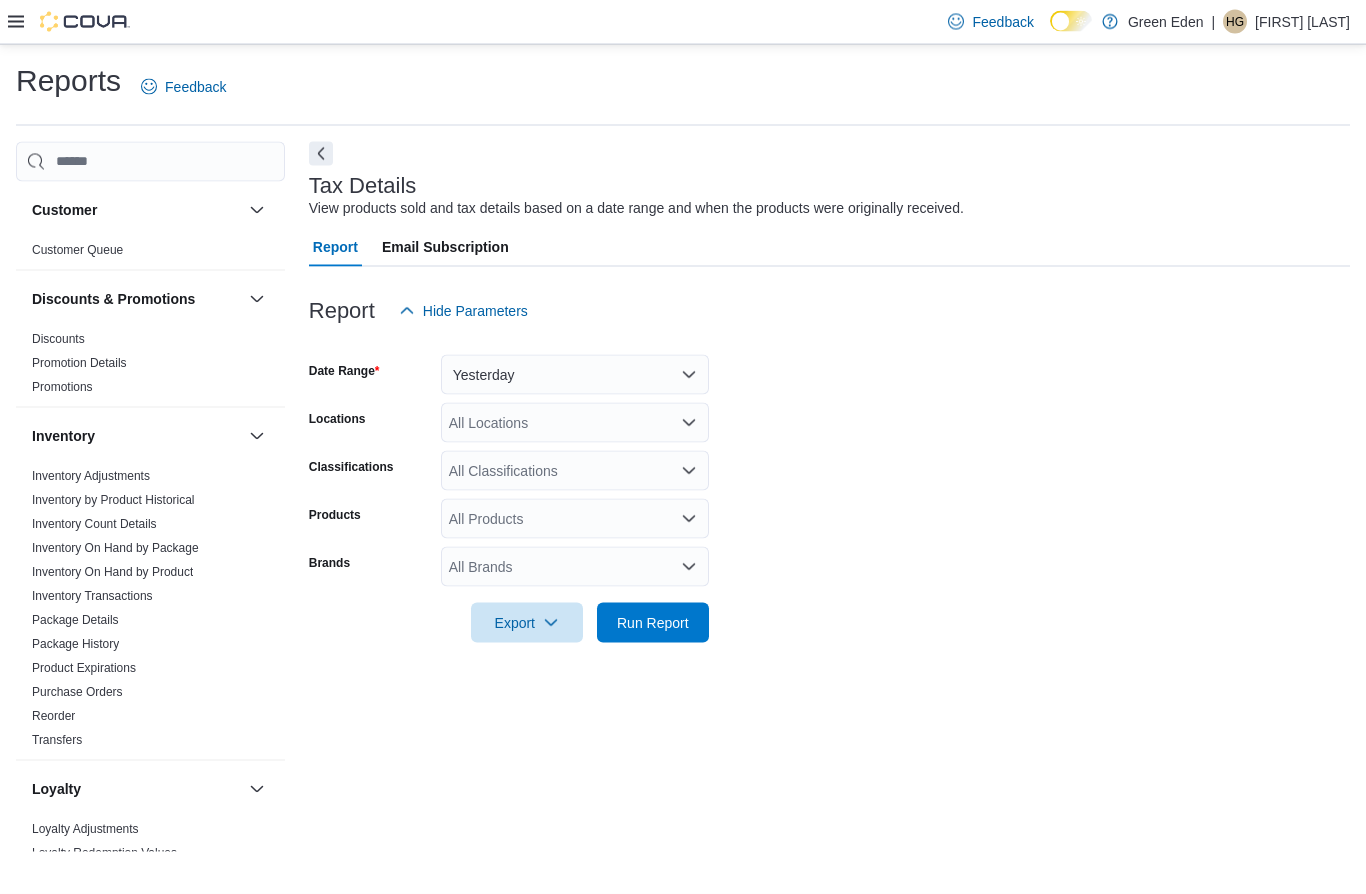 scroll, scrollTop: 87, scrollLeft: 0, axis: vertical 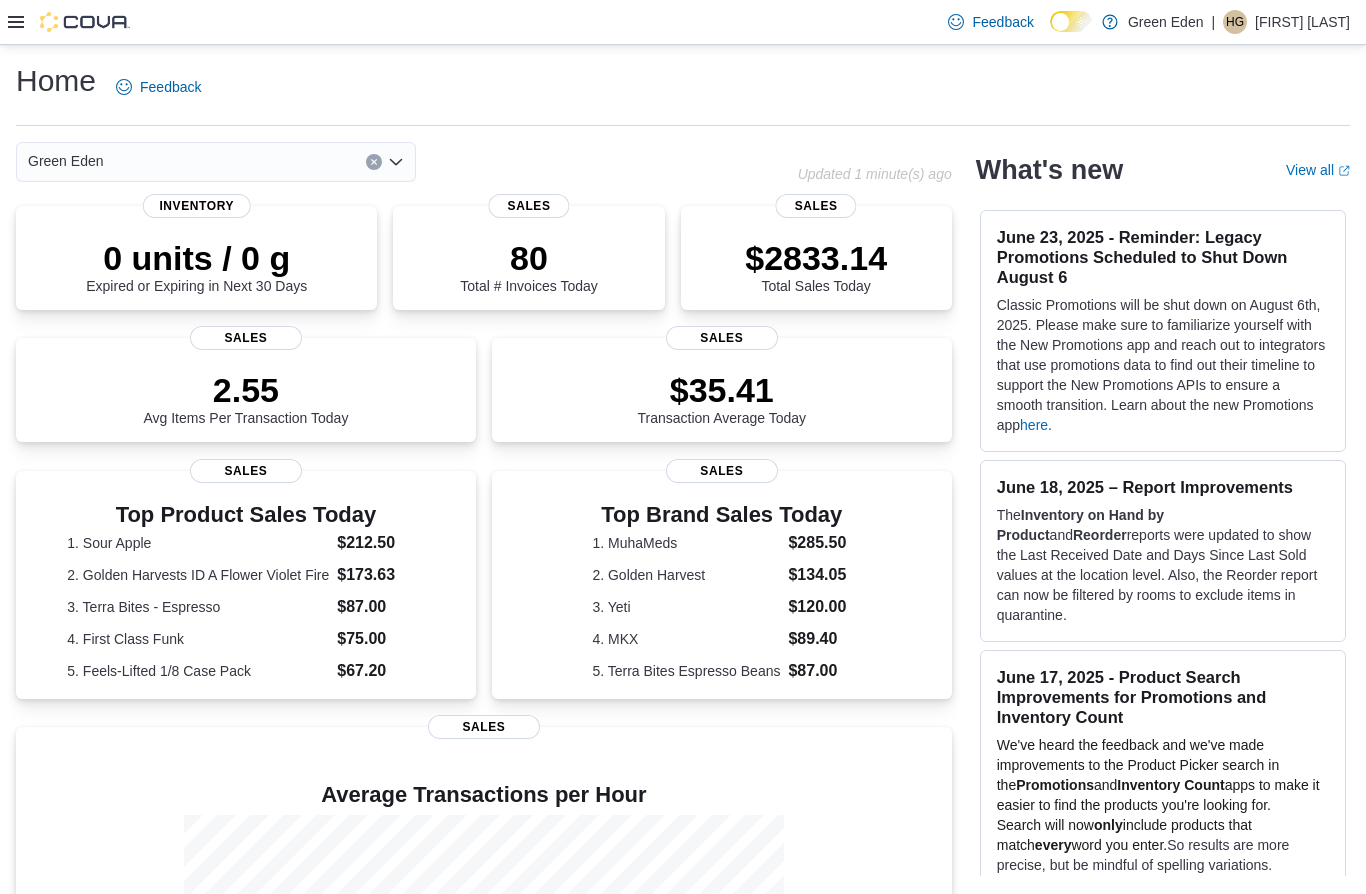 click on "$2833.14" at bounding box center [816, 258] 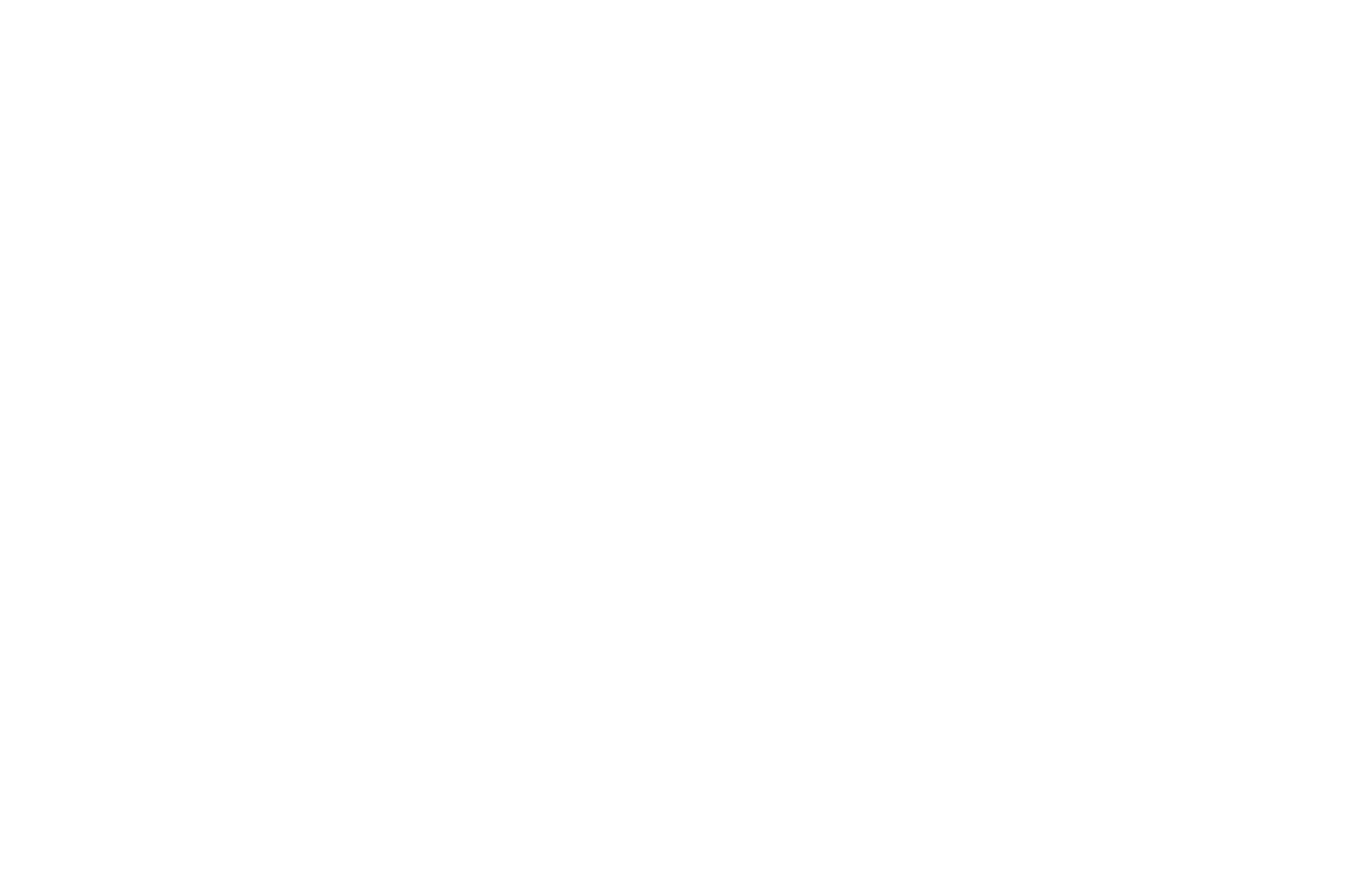 scroll, scrollTop: 0, scrollLeft: 0, axis: both 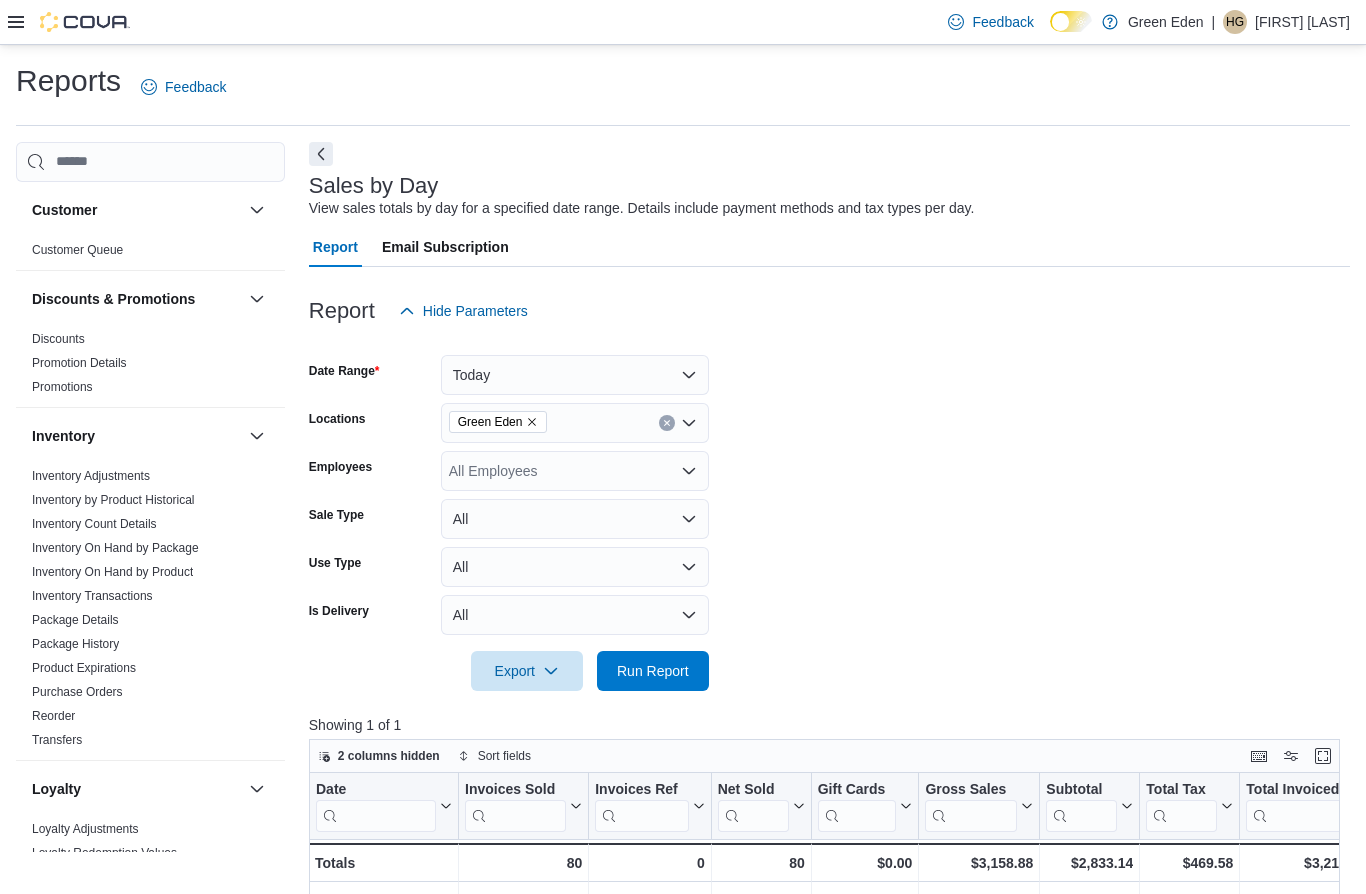 click on "Loyalty Adjustments" at bounding box center (85, 829) 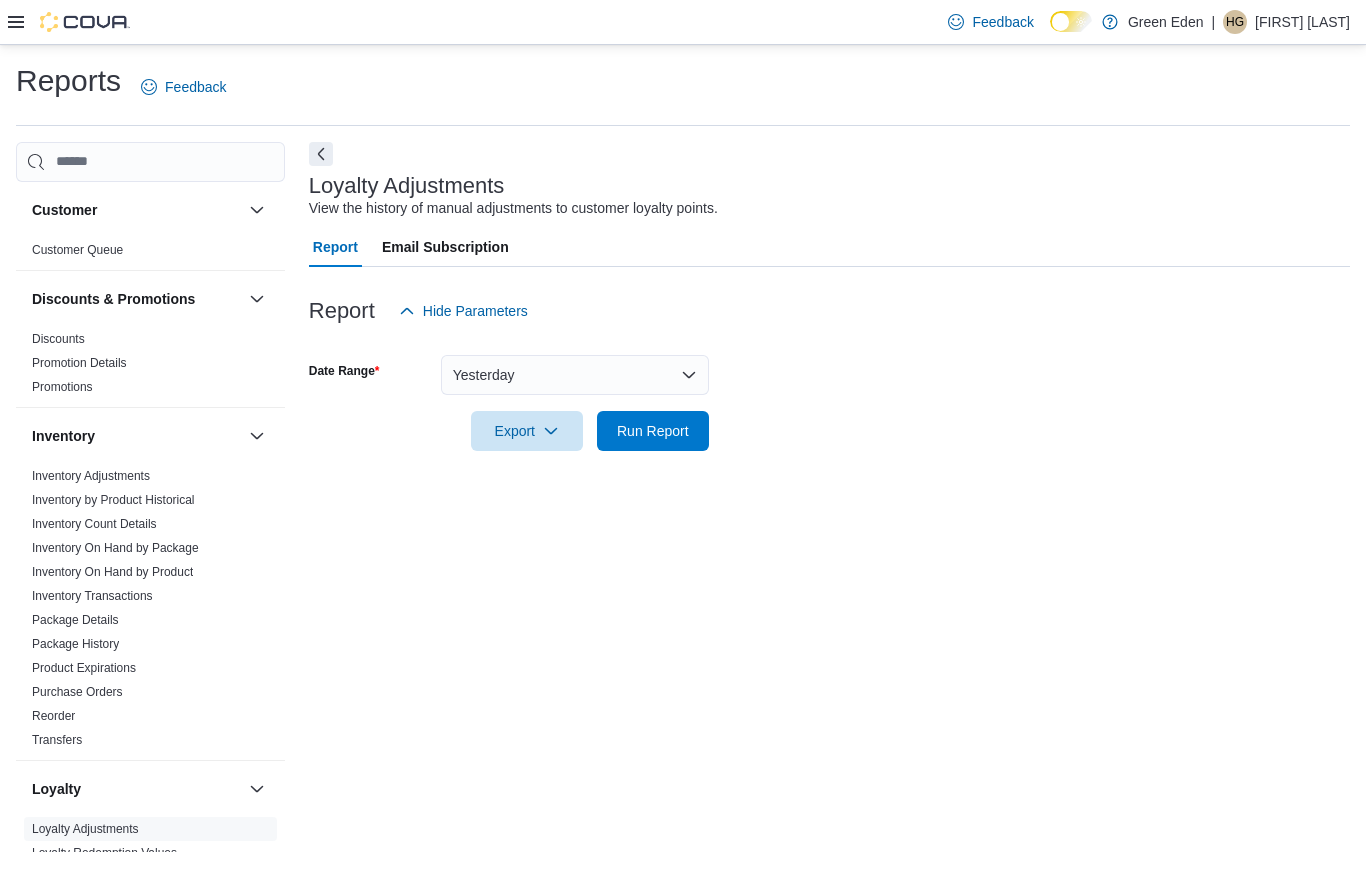scroll, scrollTop: 44, scrollLeft: 0, axis: vertical 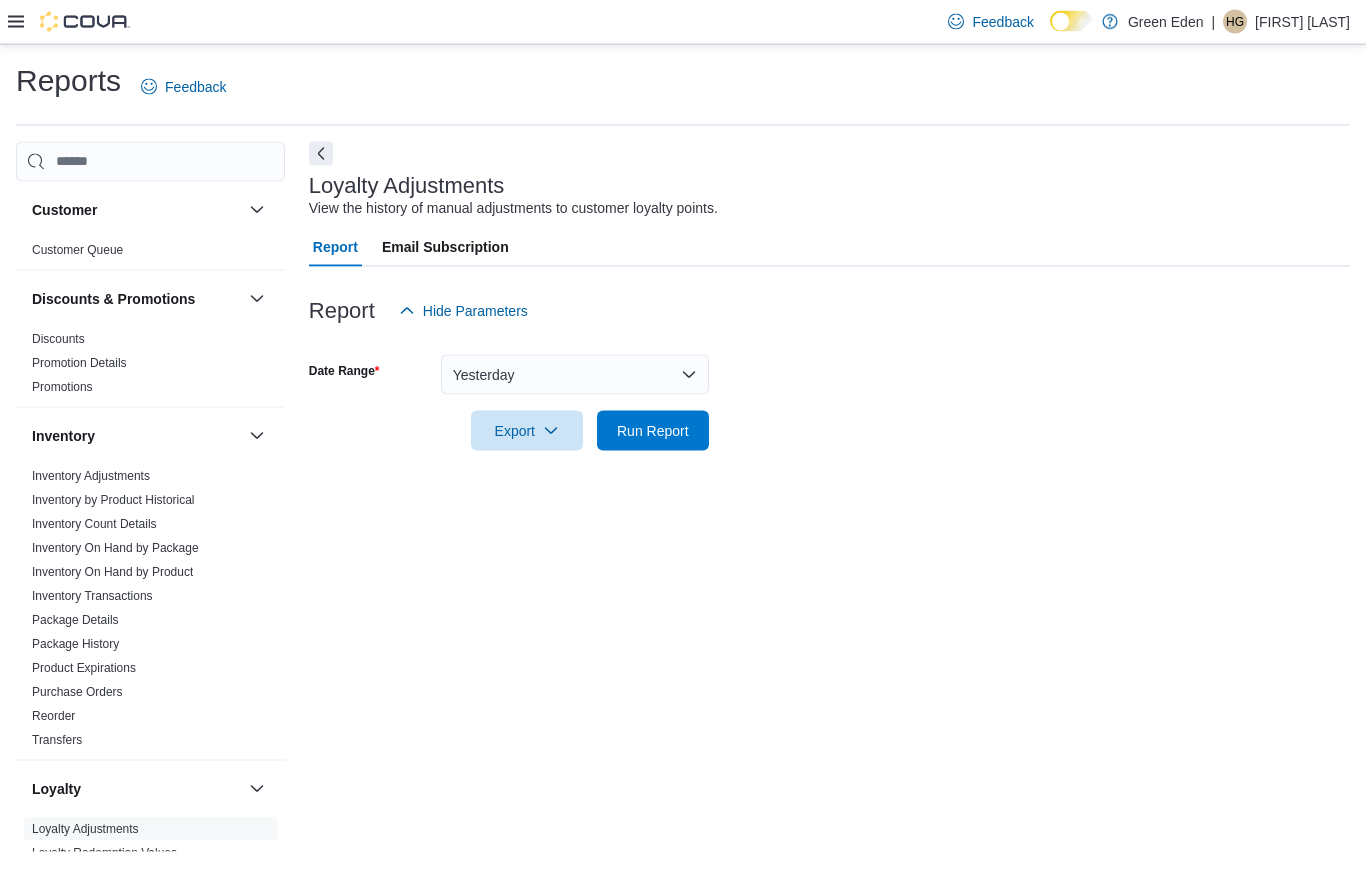 click on "Yesterday" at bounding box center [575, 375] 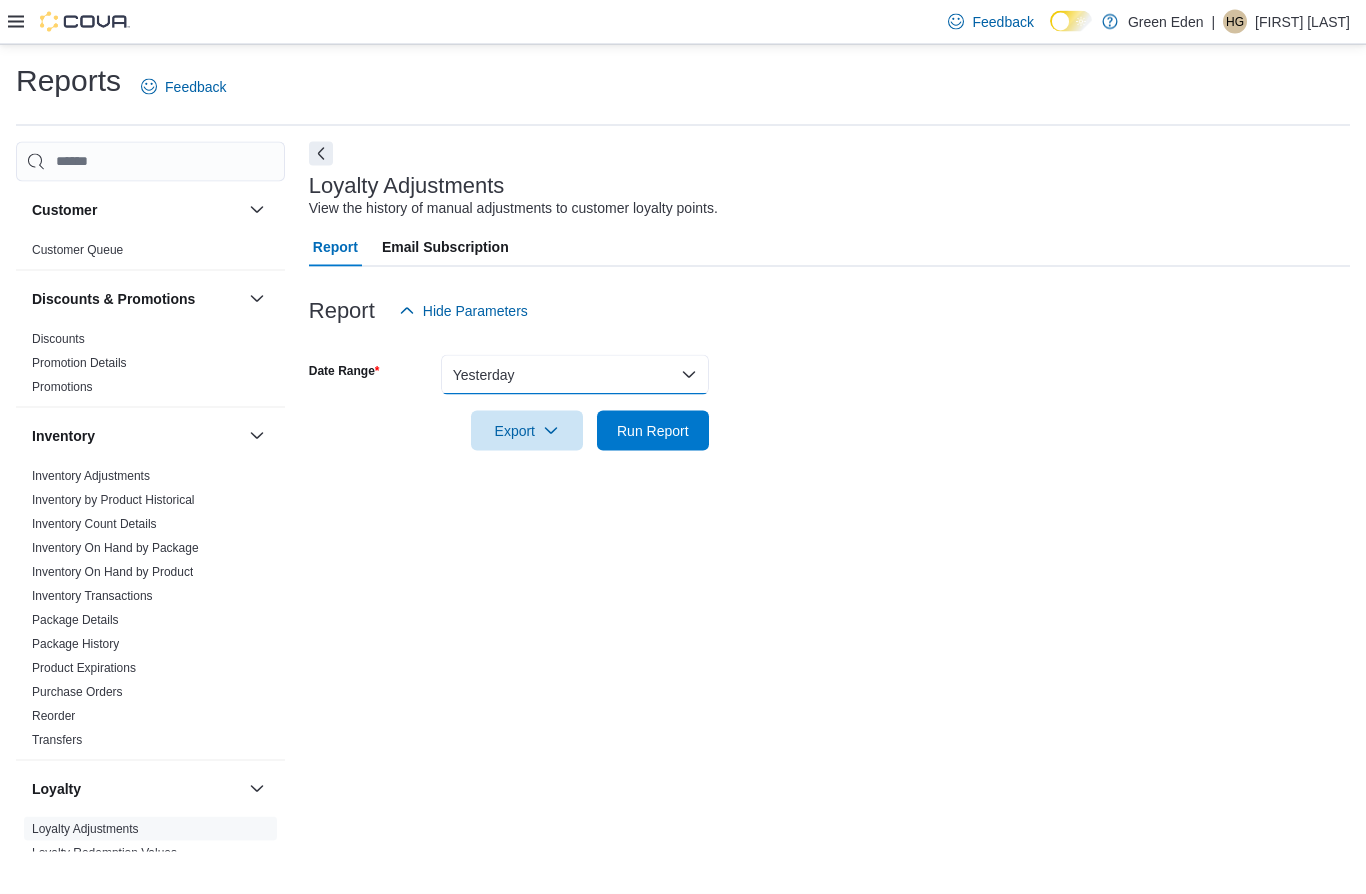 scroll, scrollTop: 45, scrollLeft: 0, axis: vertical 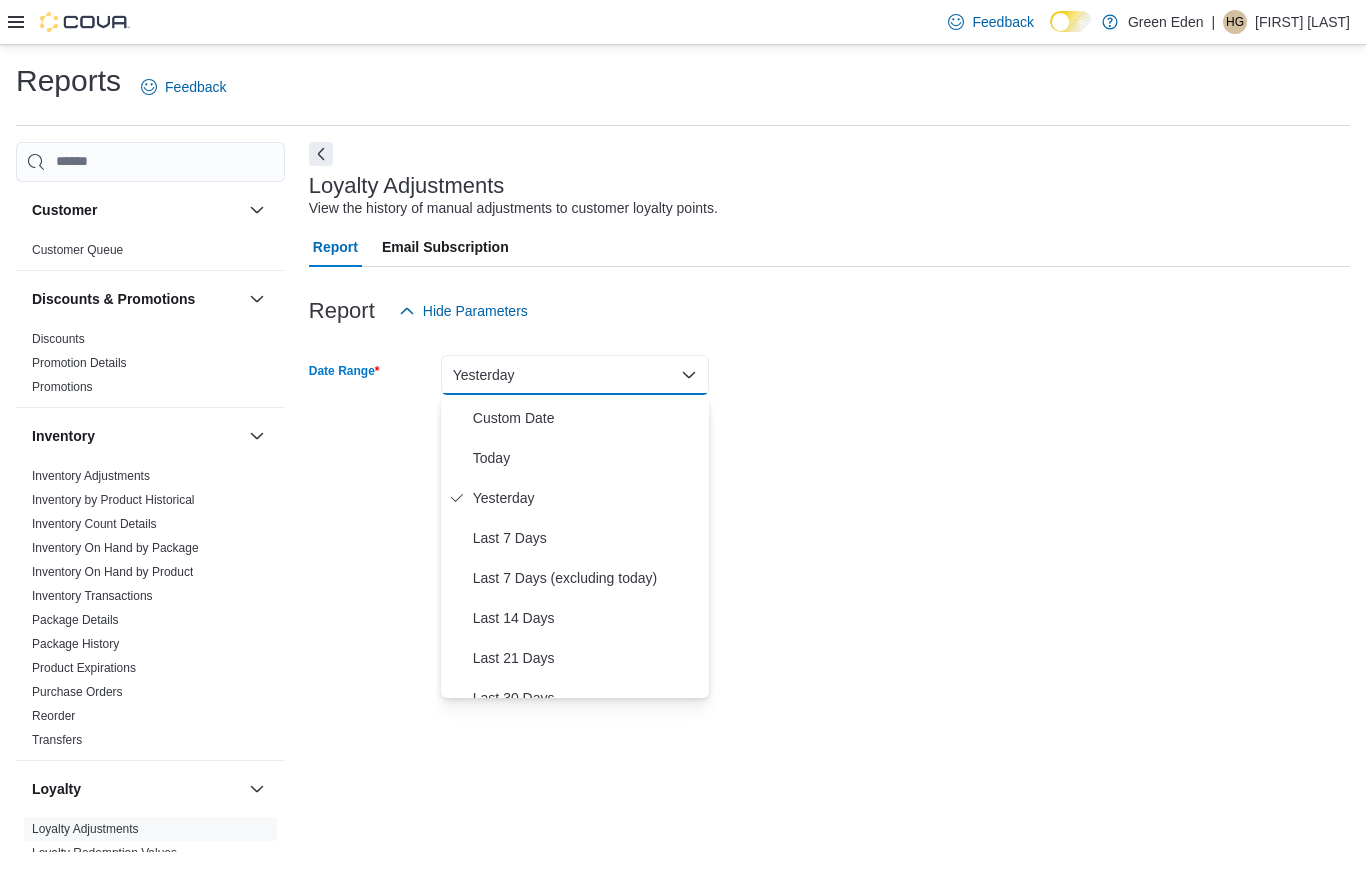 click on "Today" at bounding box center [587, 458] 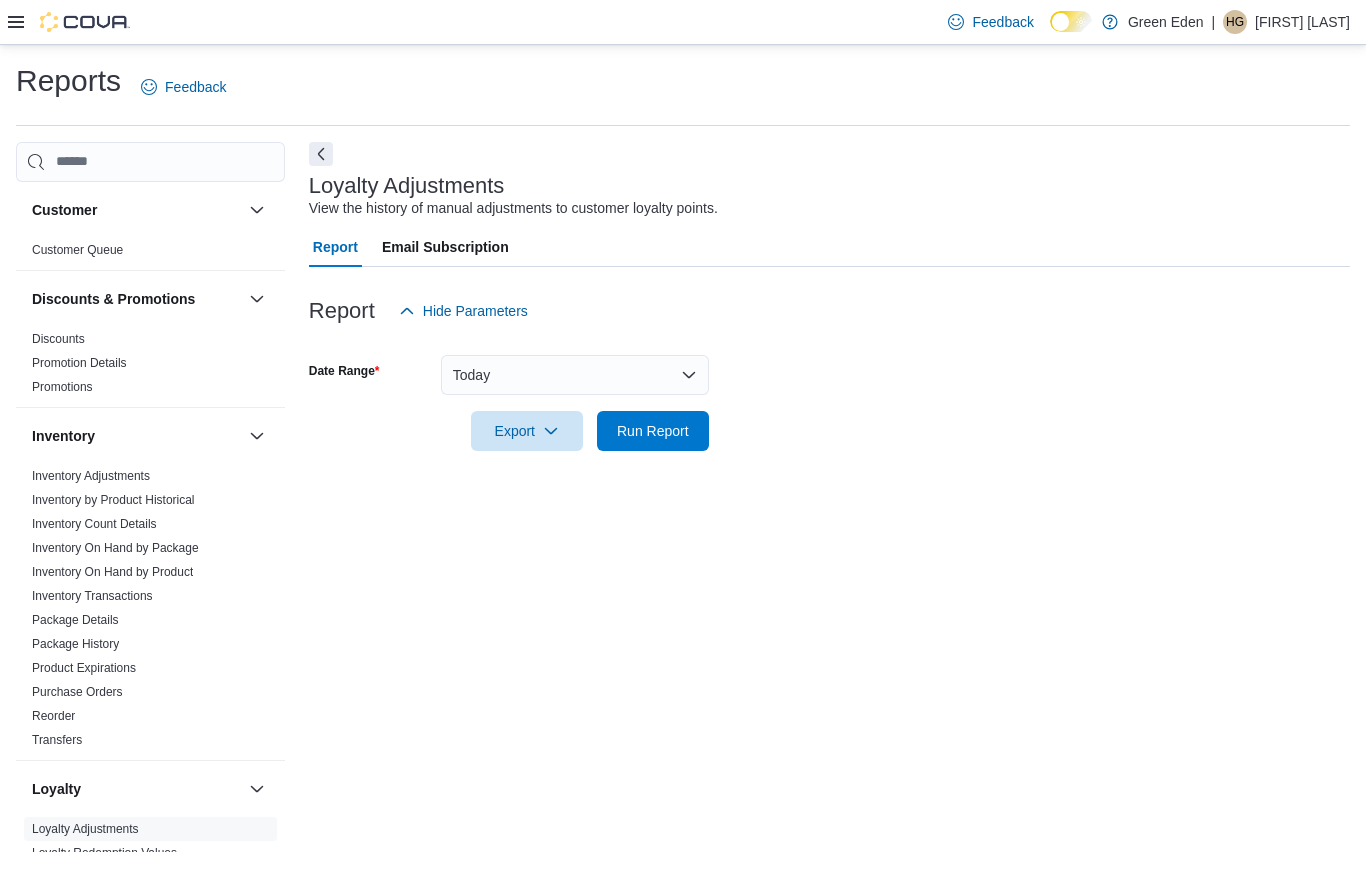 click on "Run Report" at bounding box center [653, 431] 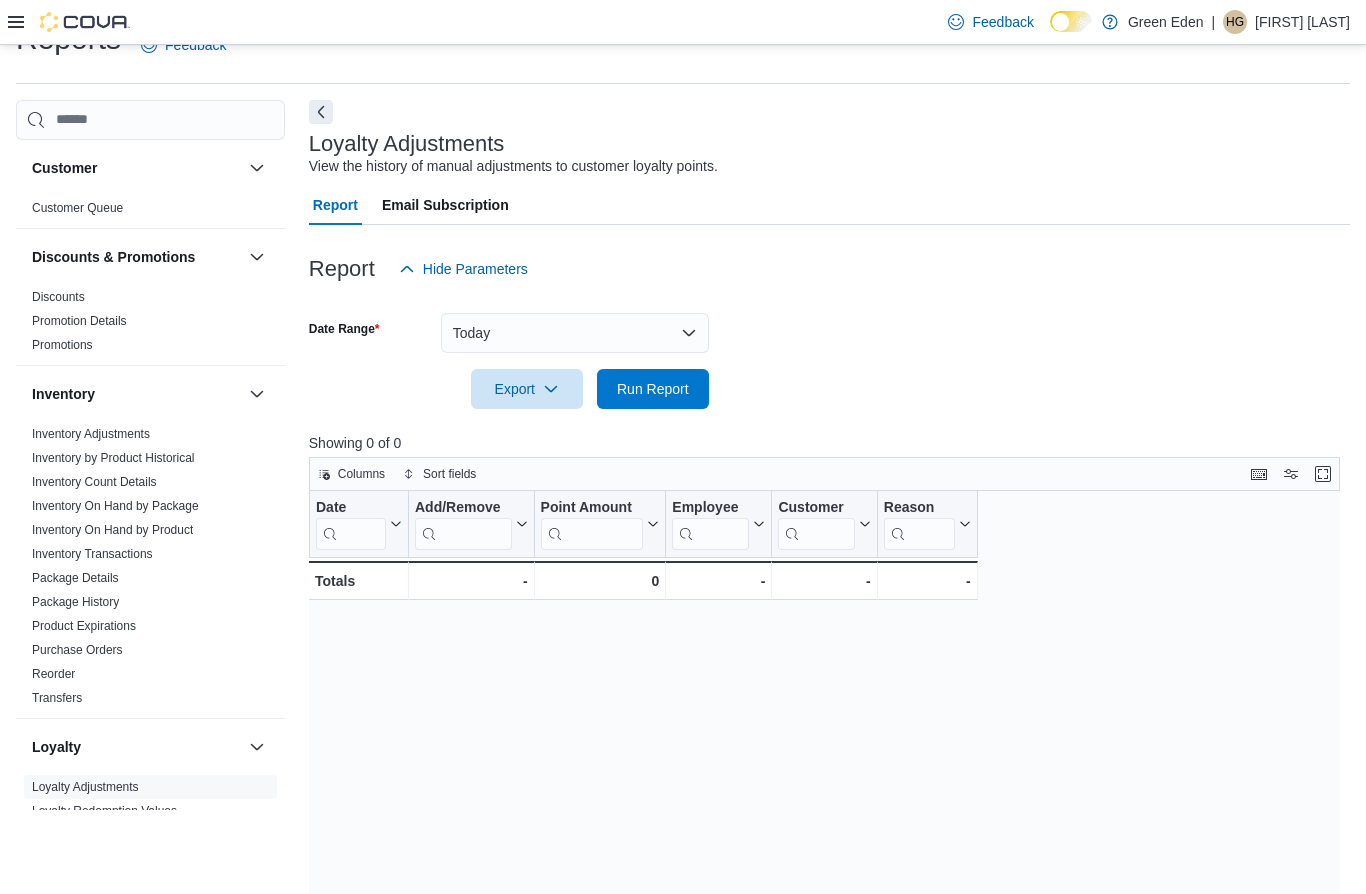 scroll, scrollTop: 0, scrollLeft: 0, axis: both 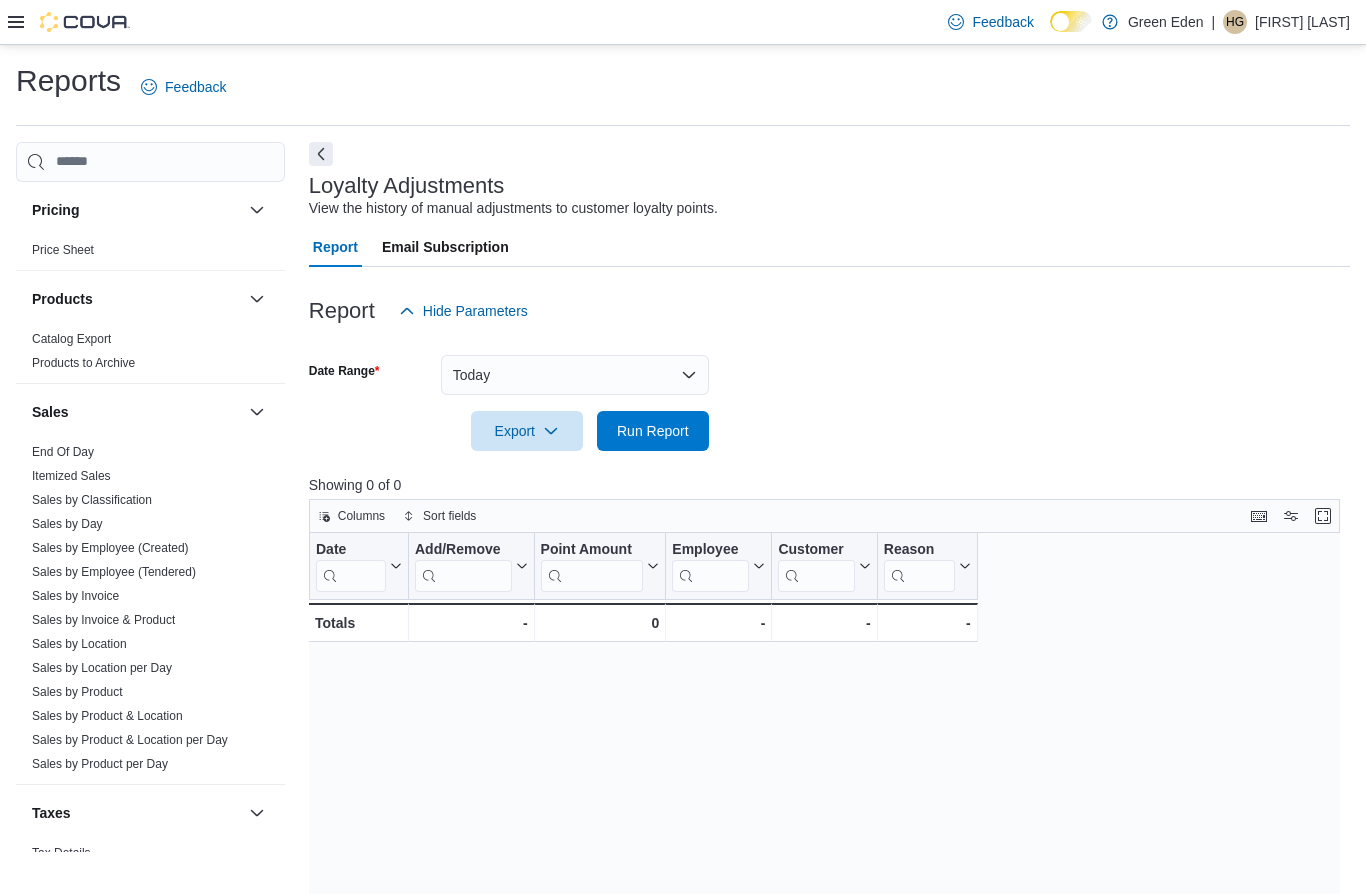 click on "Tax Exemptions" at bounding box center (74, 877) 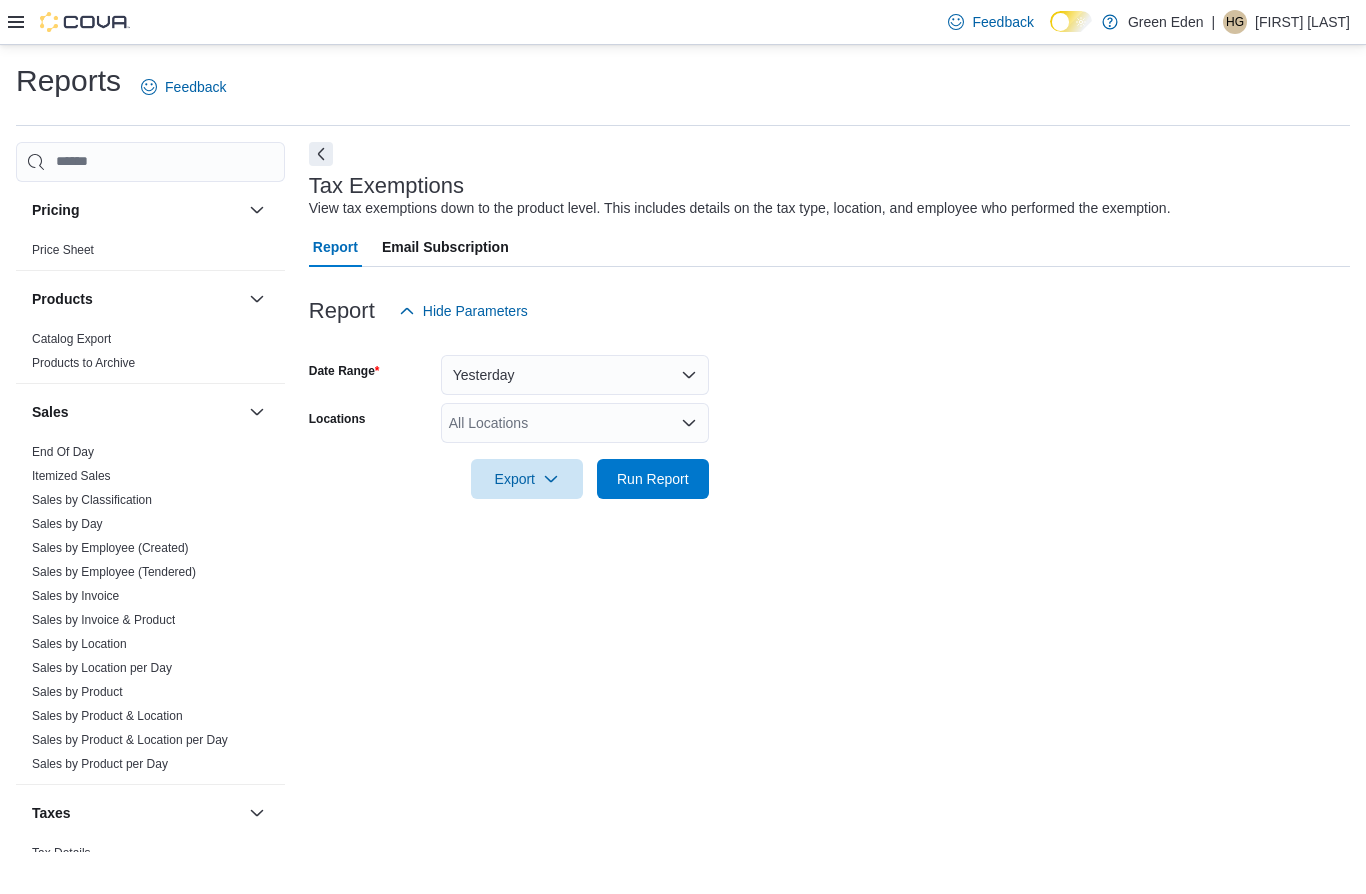 scroll, scrollTop: 87, scrollLeft: 0, axis: vertical 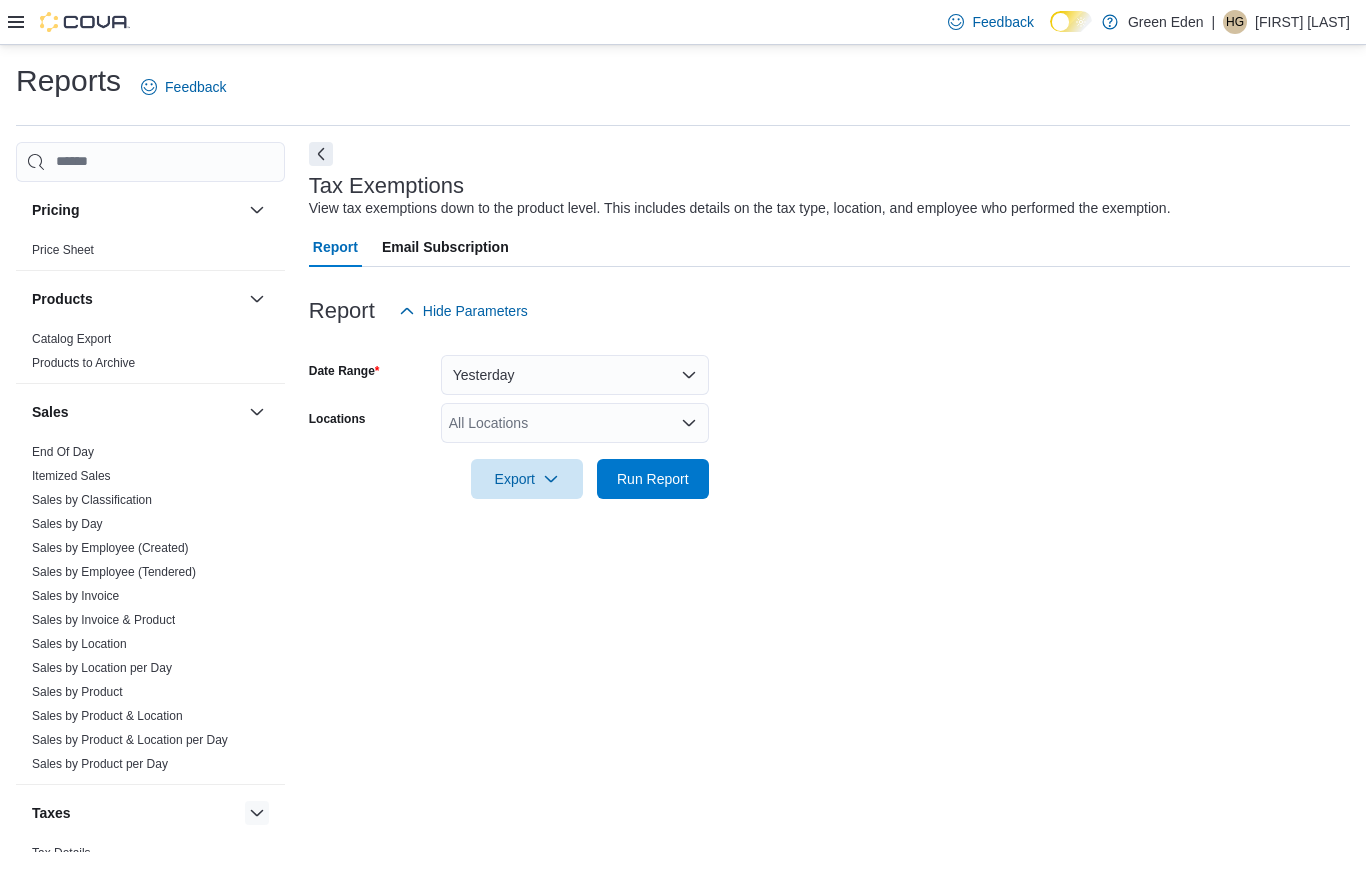 click at bounding box center (257, 813) 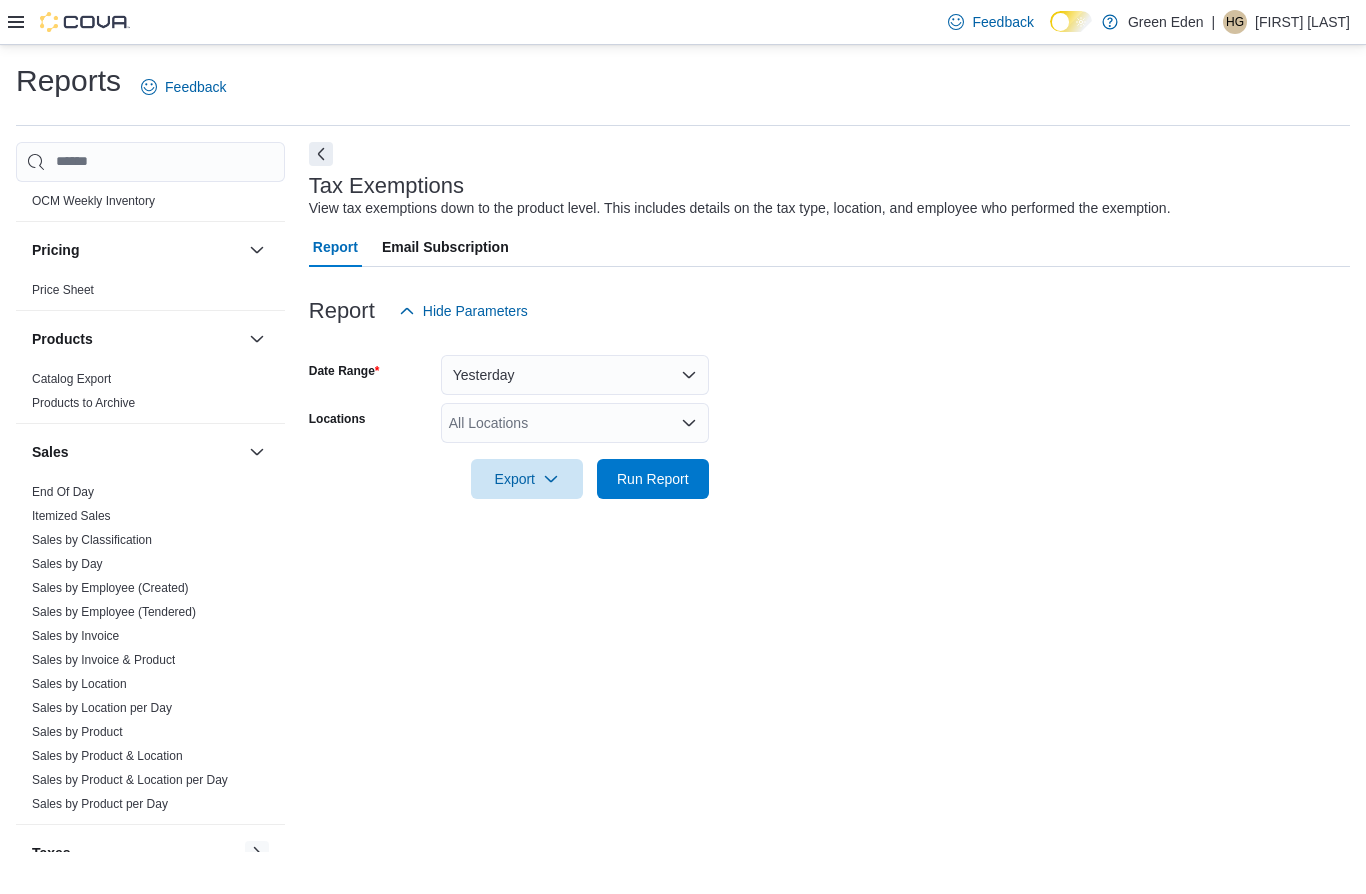 scroll, scrollTop: 725, scrollLeft: 0, axis: vertical 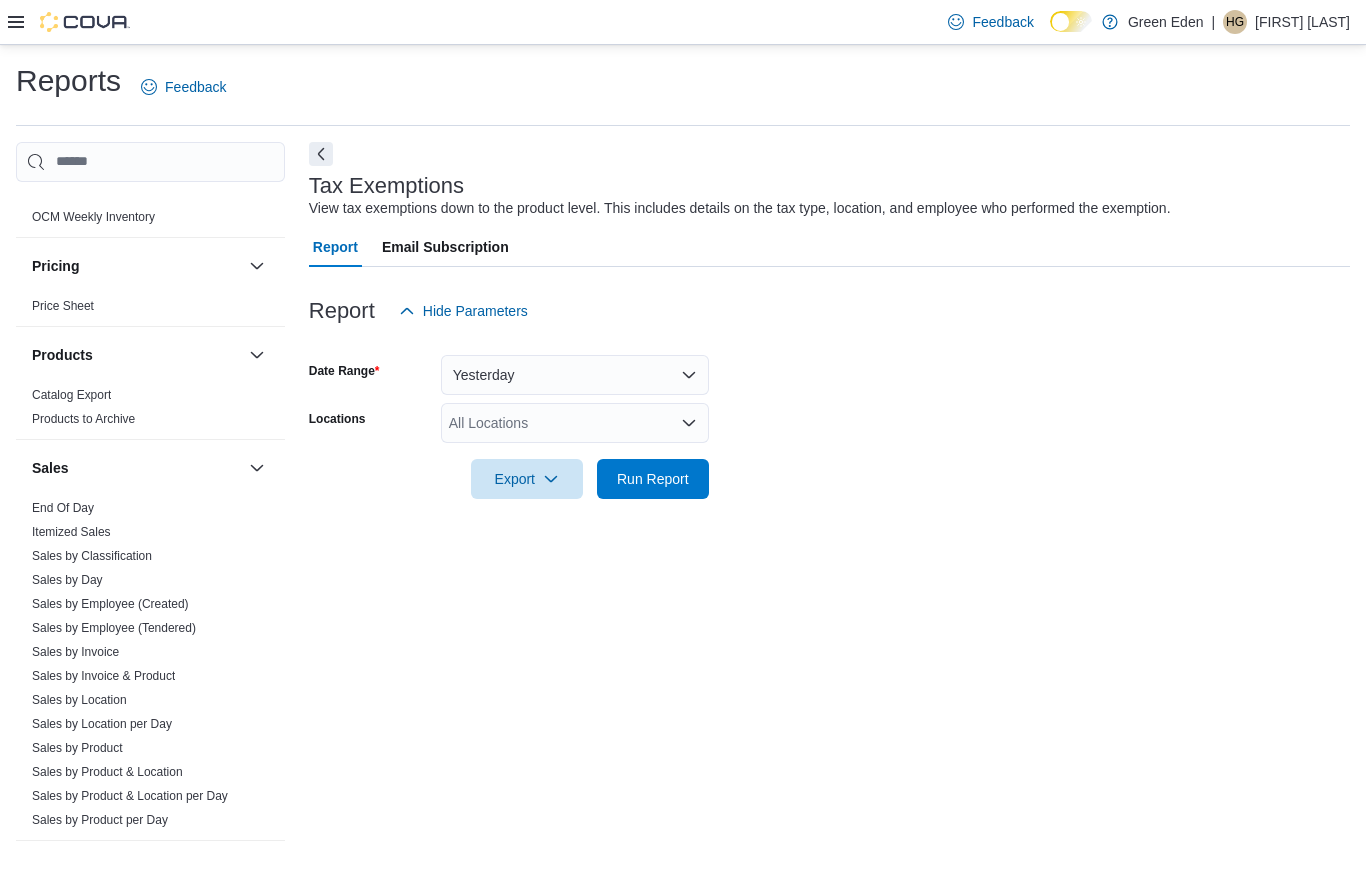 click on "Reports" 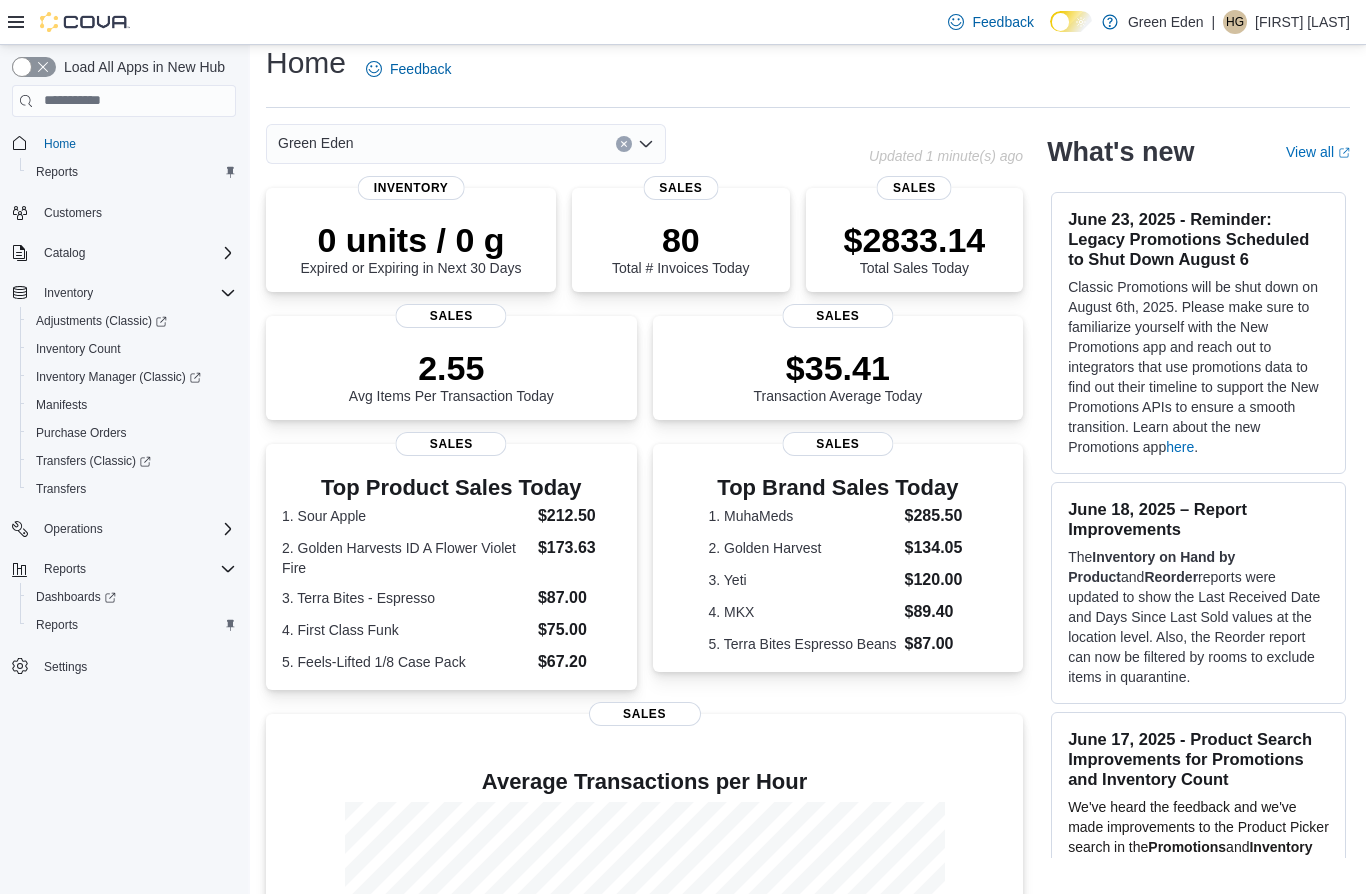 scroll, scrollTop: 0, scrollLeft: 0, axis: both 